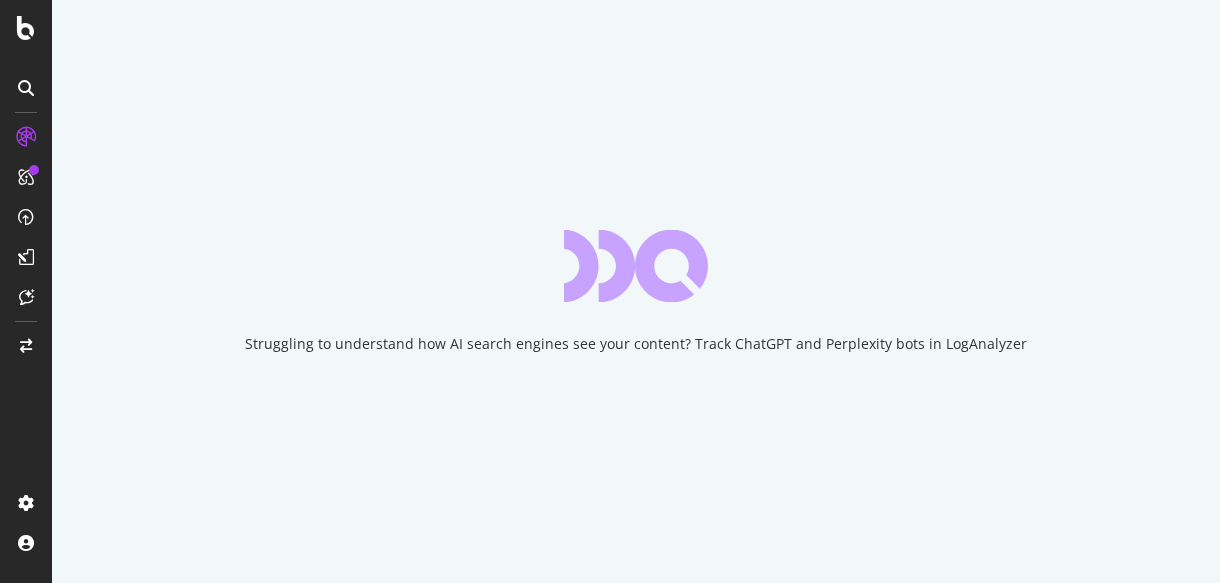 scroll, scrollTop: 0, scrollLeft: 0, axis: both 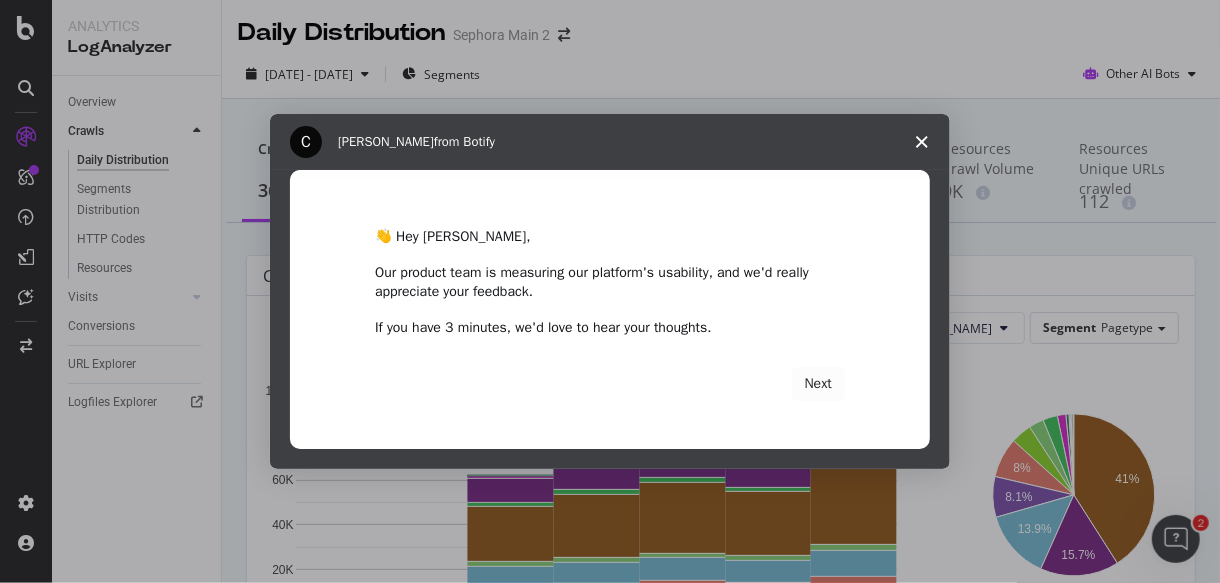 click 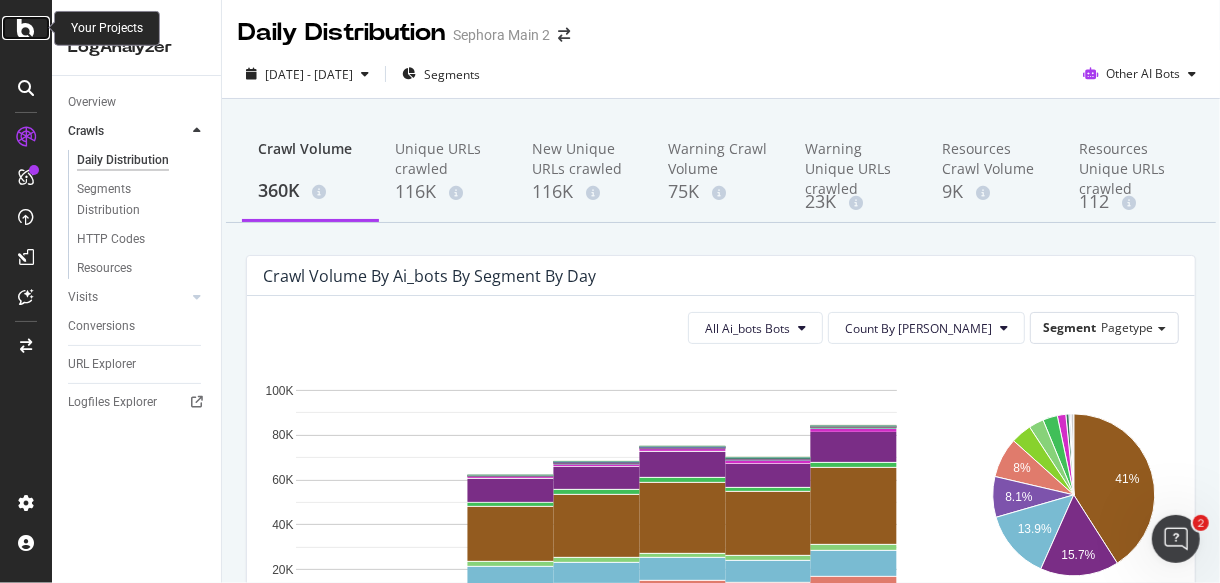 click at bounding box center (26, 28) 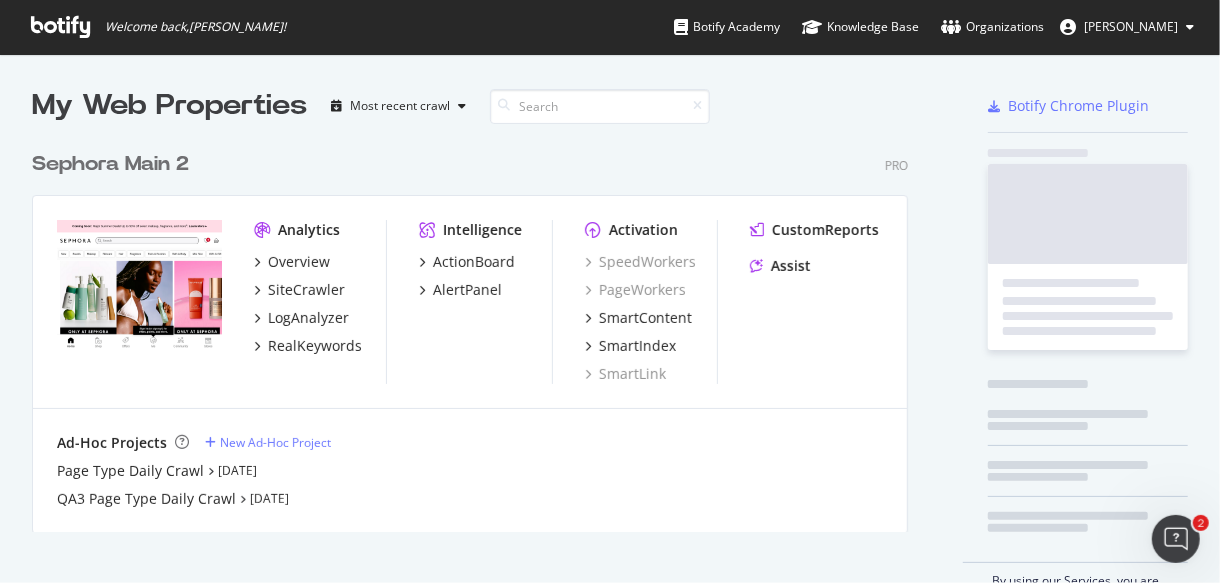 scroll, scrollTop: 17, scrollLeft: 17, axis: both 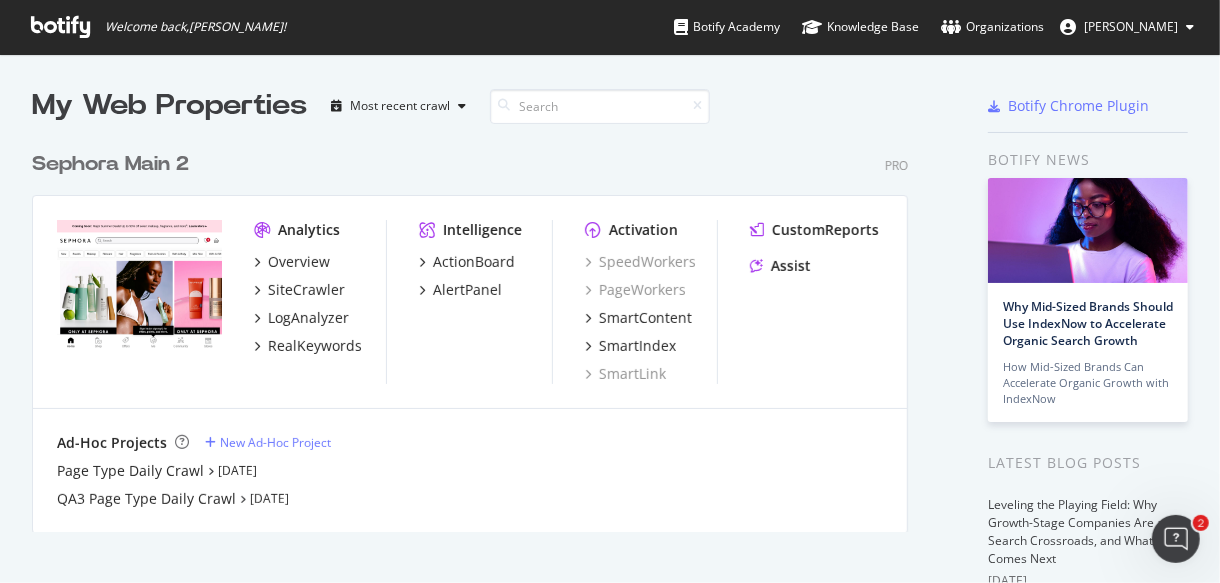 click on "Sephora Main 2" at bounding box center [110, 164] 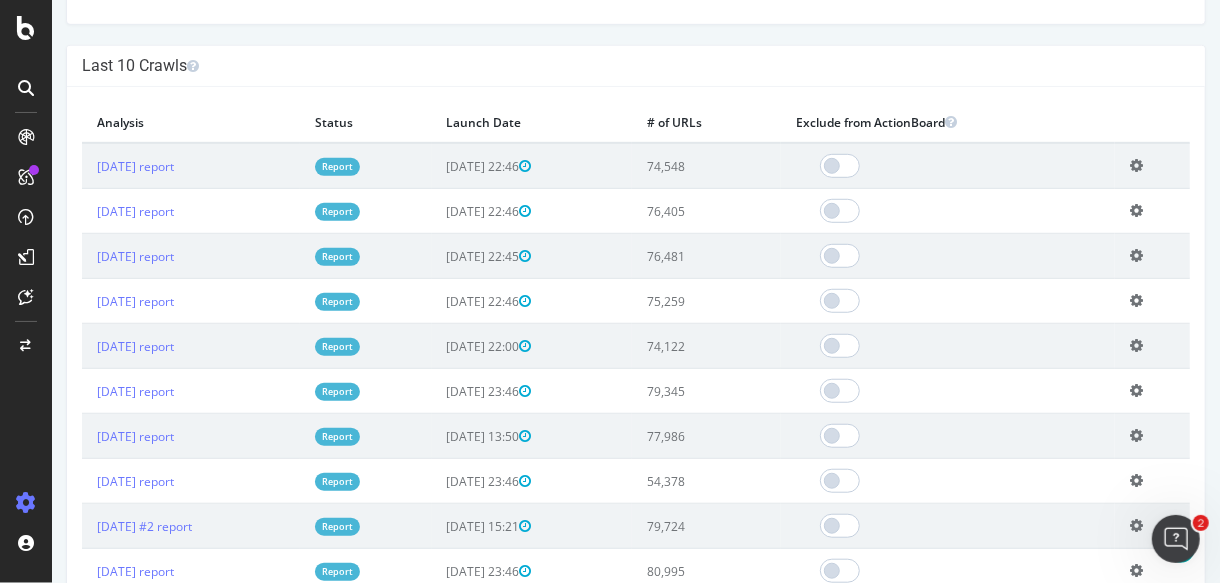 scroll, scrollTop: 0, scrollLeft: 0, axis: both 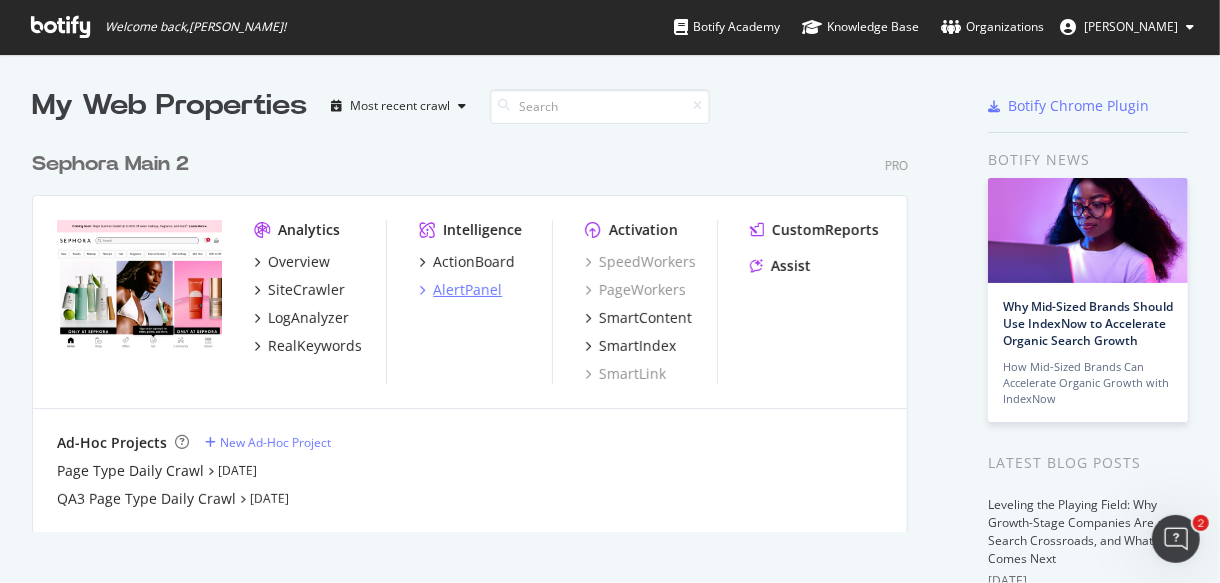 click on "AlertPanel" at bounding box center (467, 290) 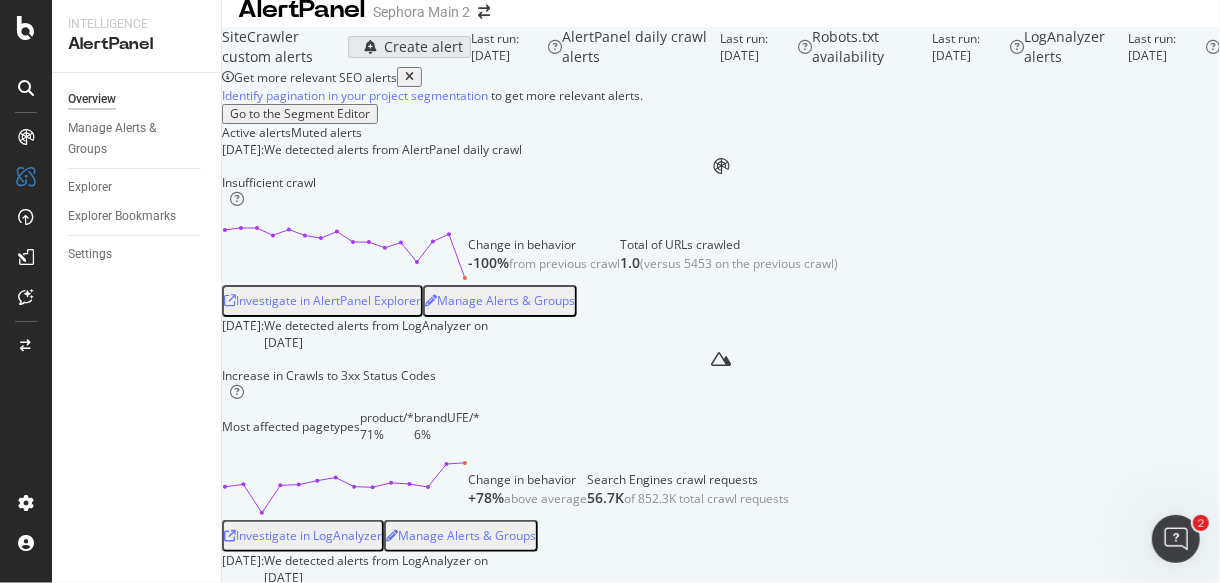 scroll, scrollTop: 8, scrollLeft: 0, axis: vertical 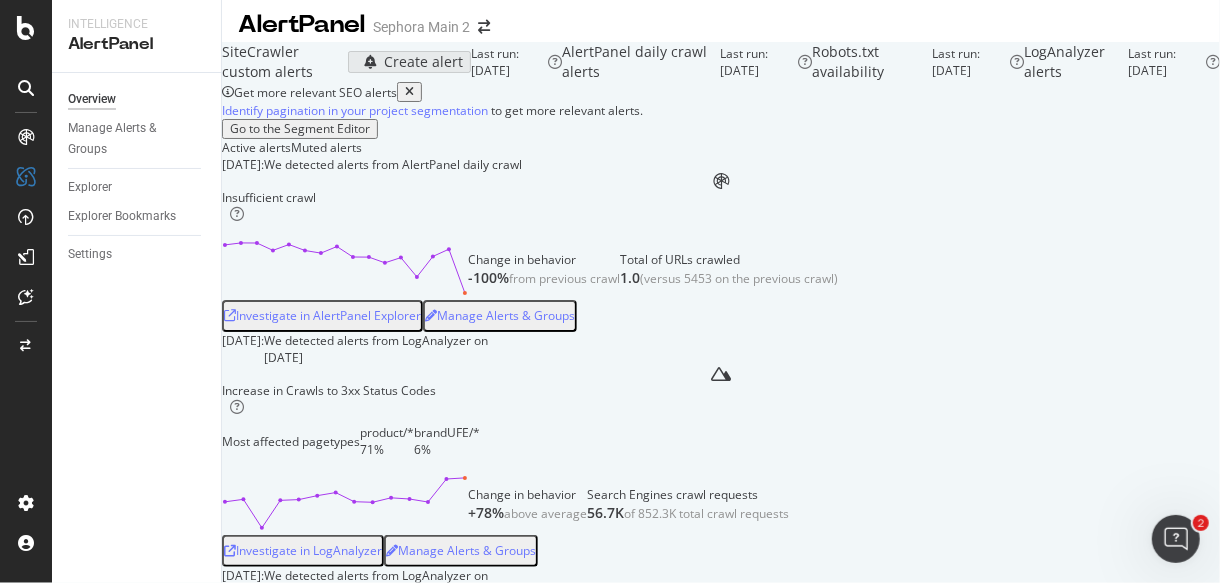click at bounding box center (409, 92) 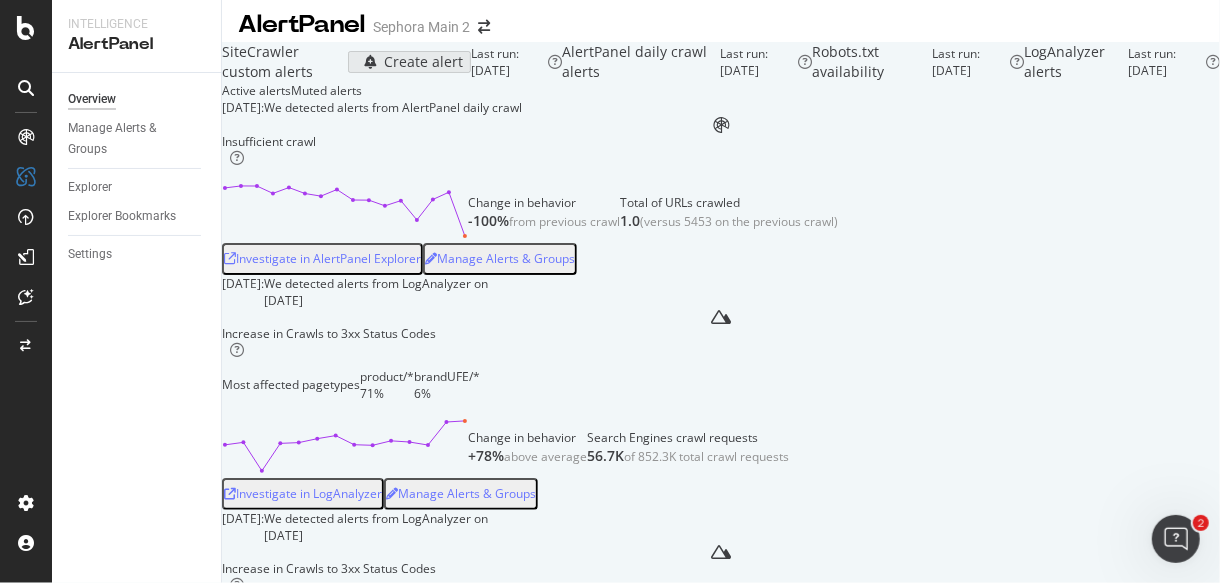 scroll, scrollTop: 0, scrollLeft: 0, axis: both 